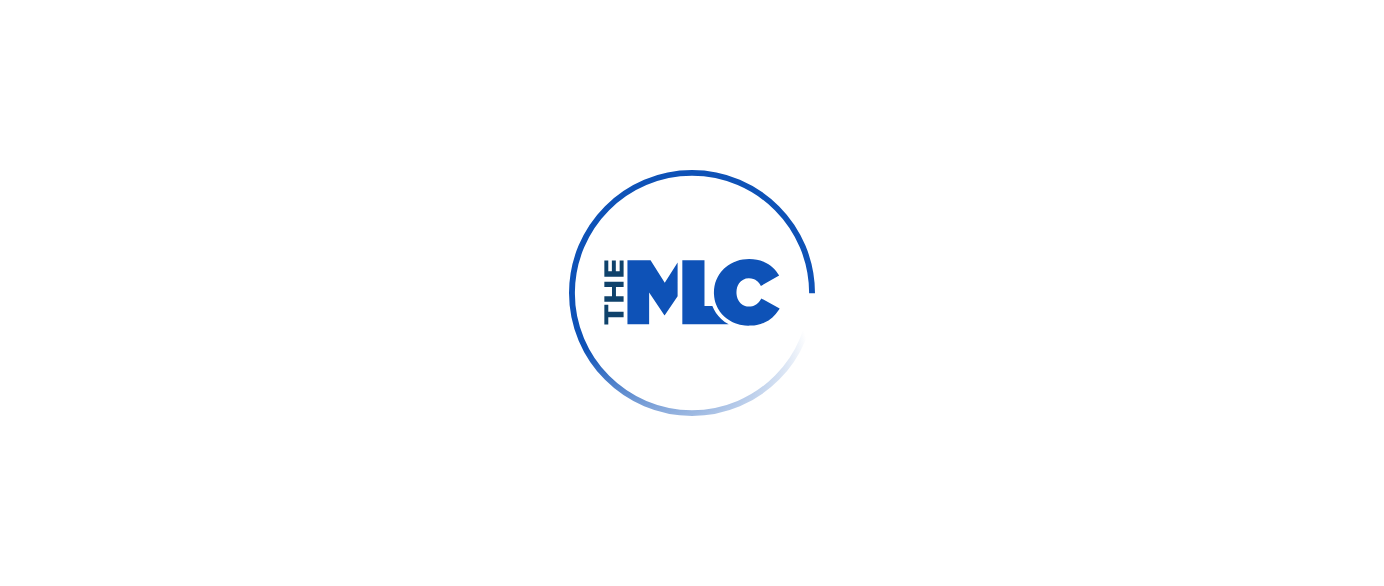 scroll, scrollTop: 0, scrollLeft: 0, axis: both 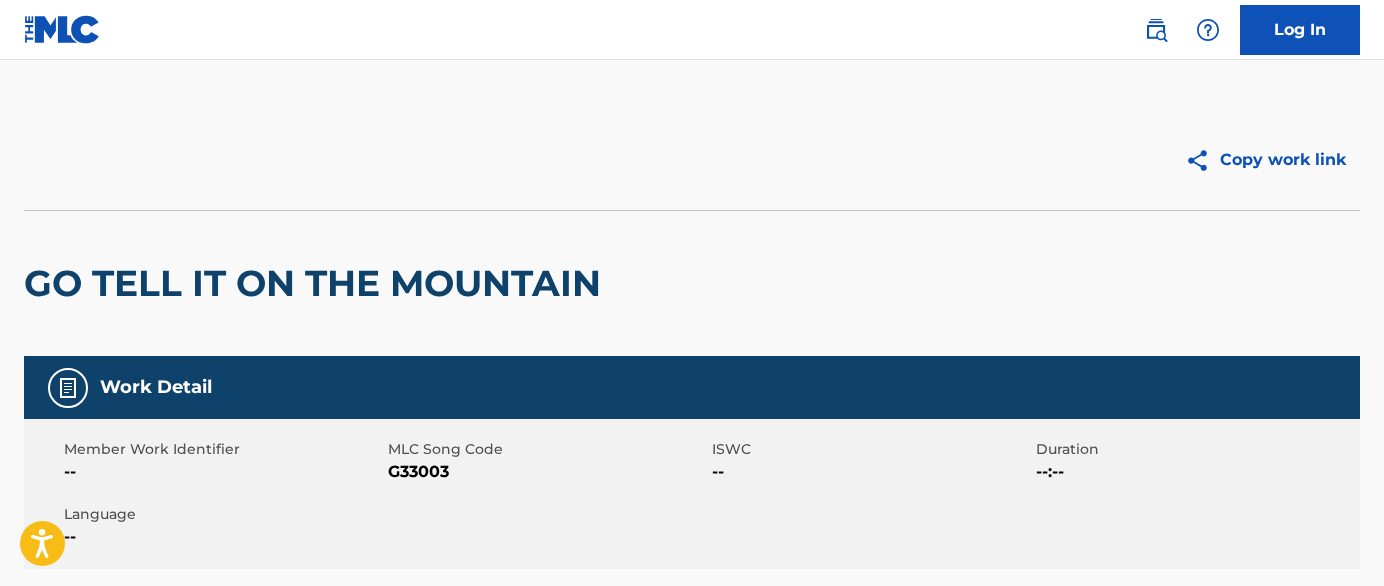 click at bounding box center [62, 29] 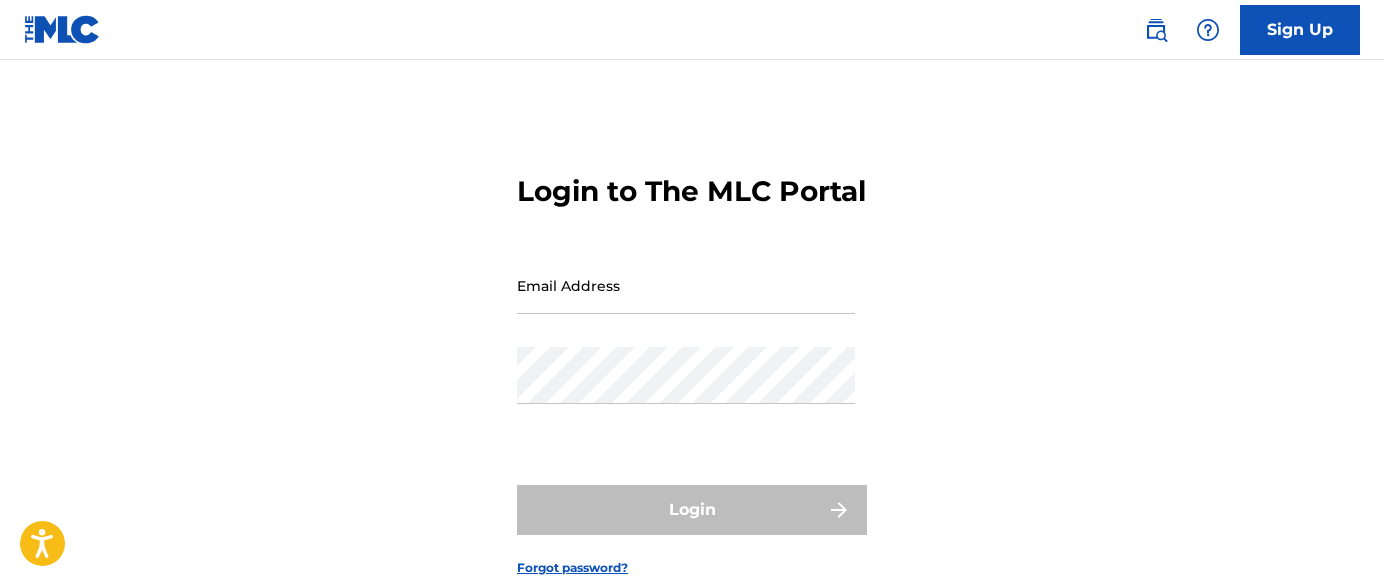 click at bounding box center [62, 29] 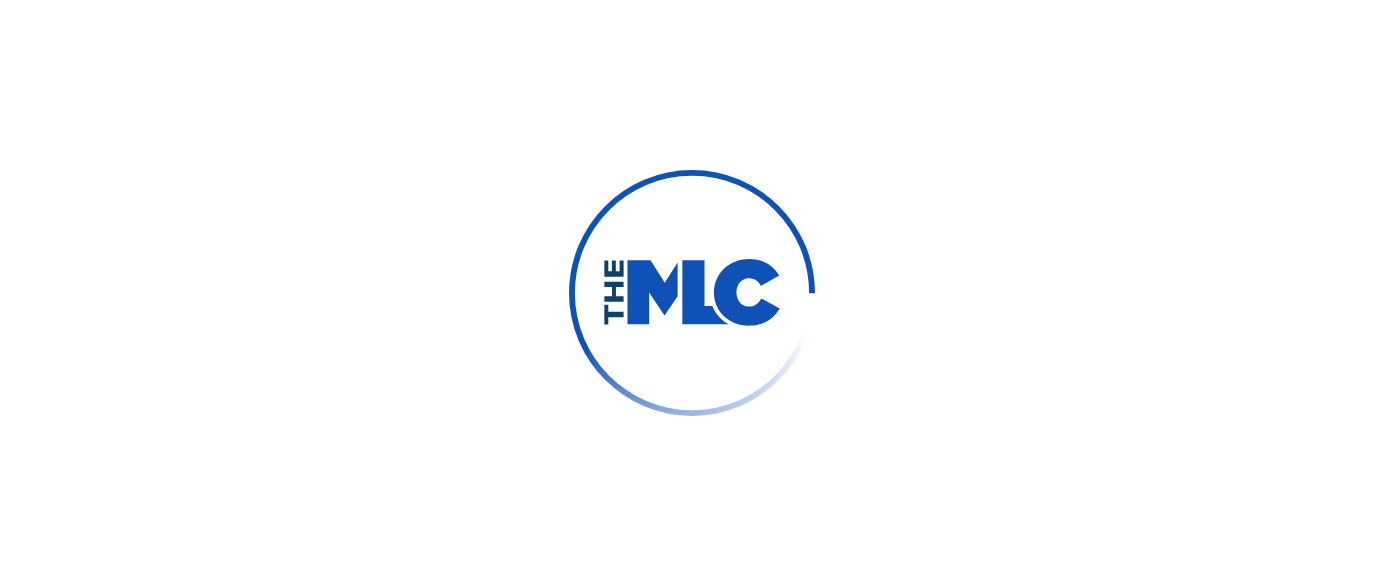 scroll, scrollTop: 0, scrollLeft: 0, axis: both 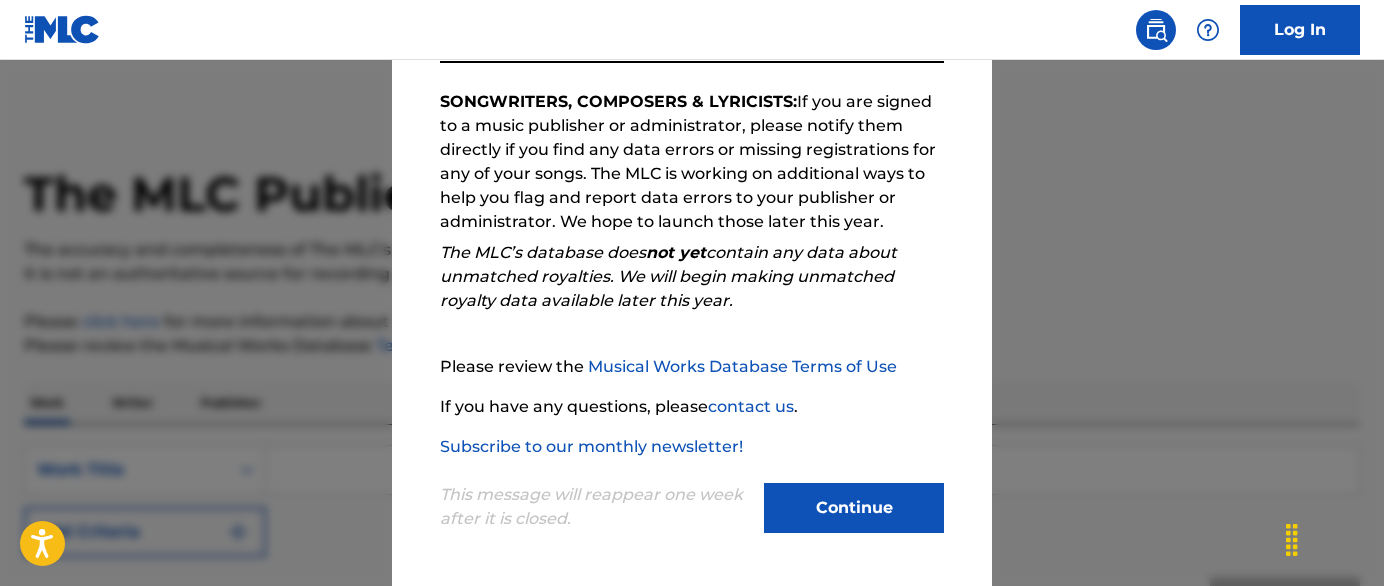 click on "Continue" at bounding box center (854, 508) 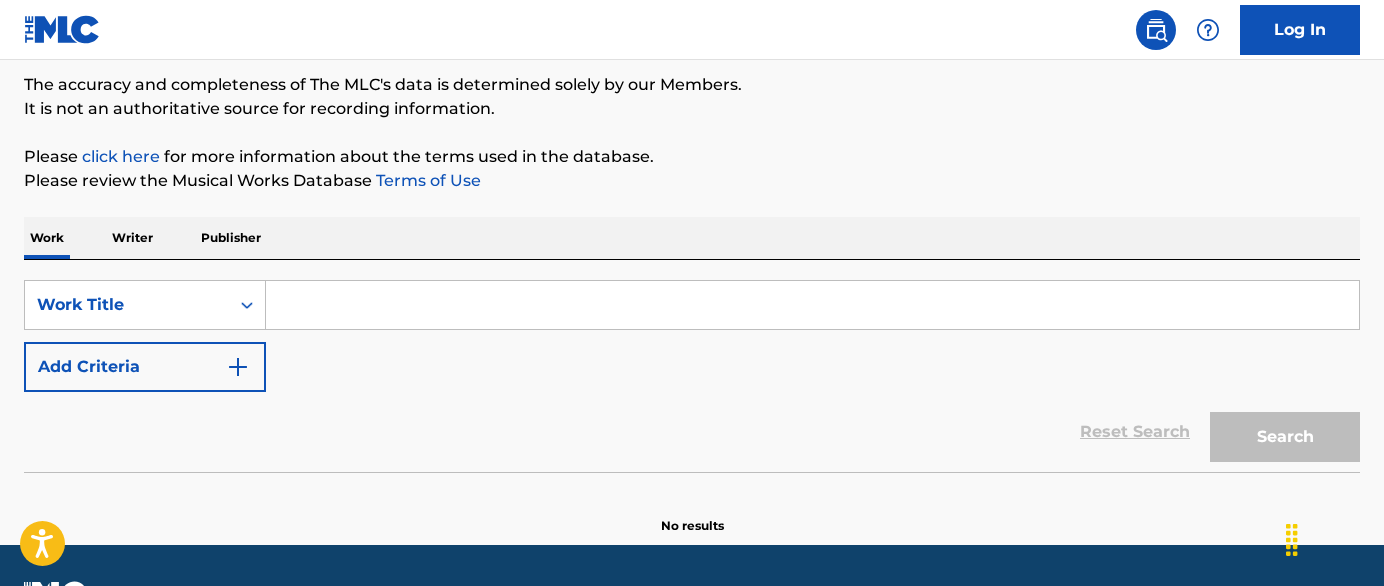scroll, scrollTop: 220, scrollLeft: 0, axis: vertical 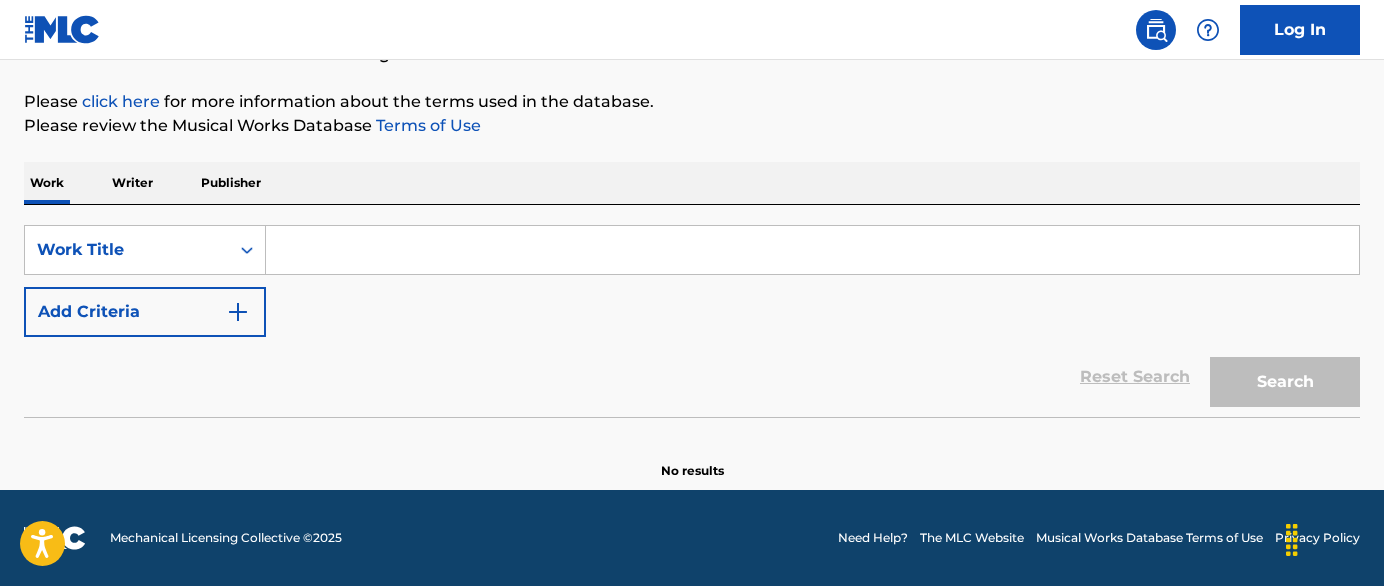 click at bounding box center [812, 250] 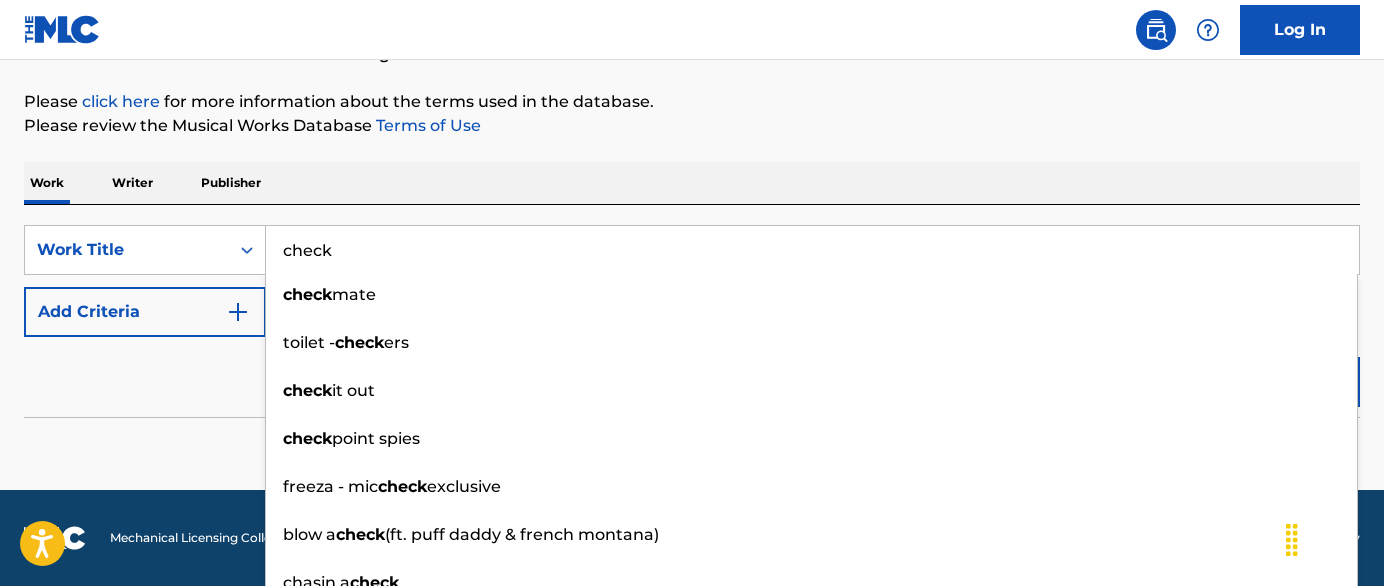 type on "check" 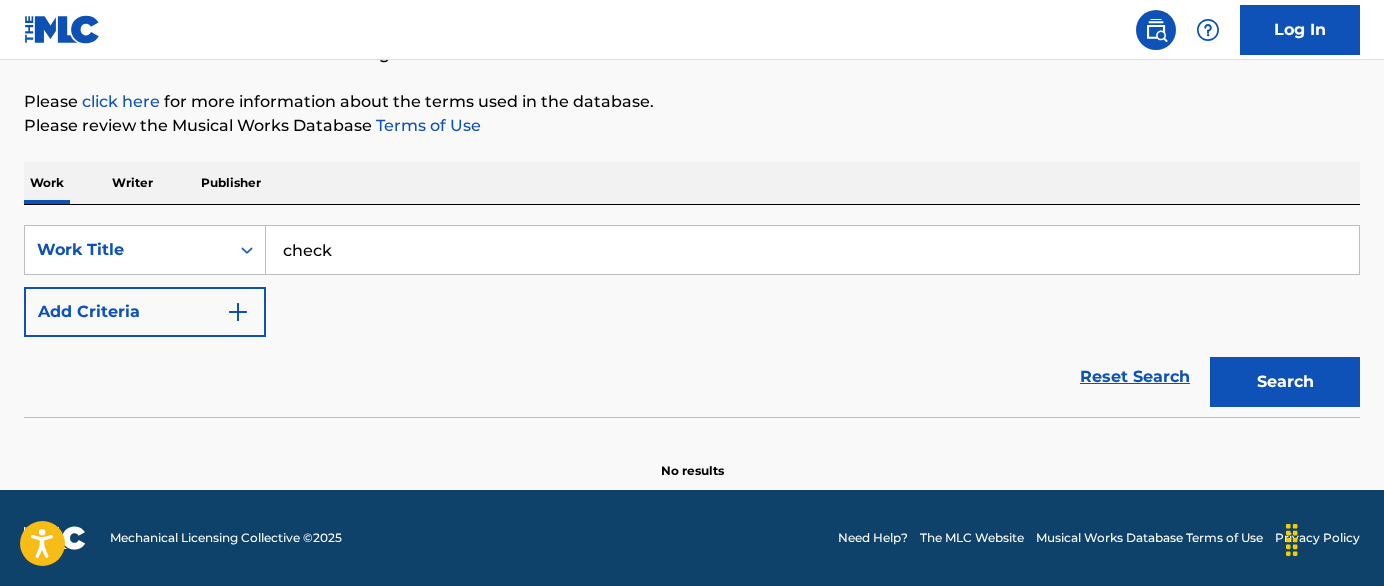 click on "Add Criteria" at bounding box center [145, 312] 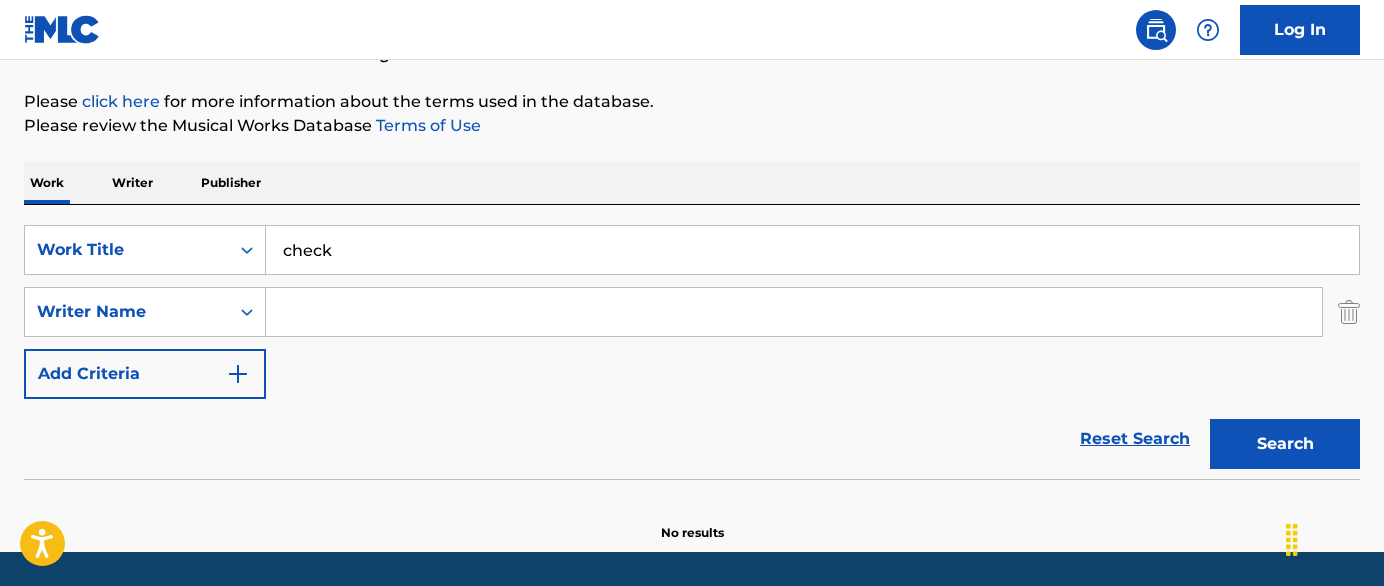 click at bounding box center [794, 312] 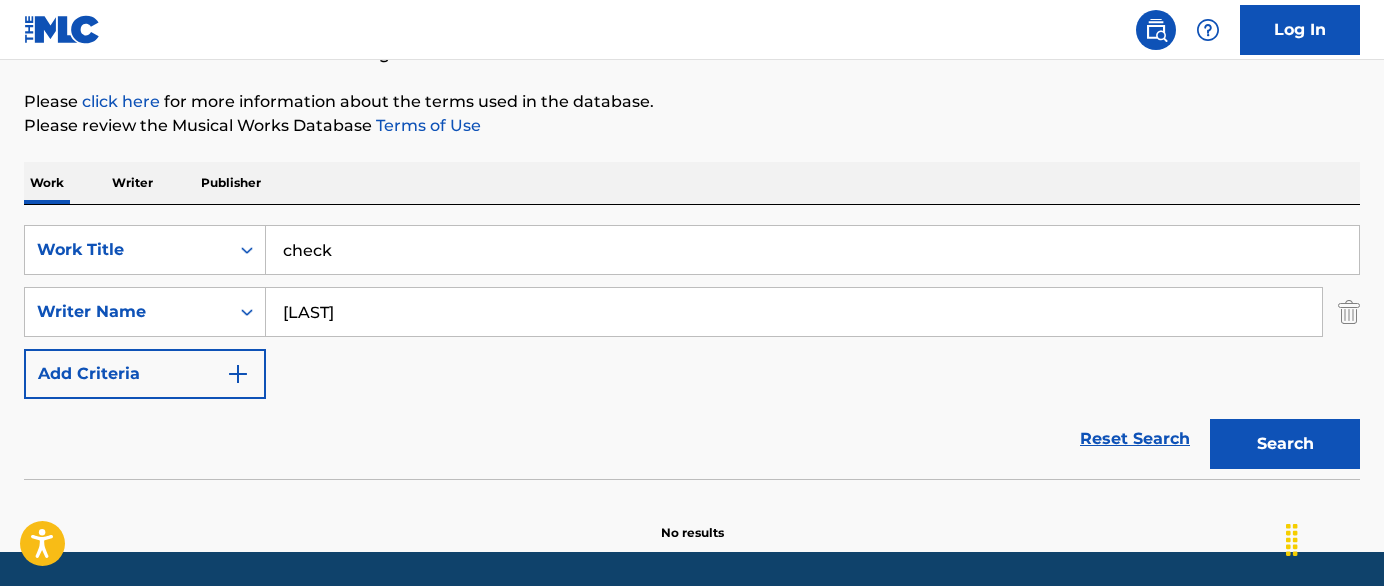 type on "[LAST]" 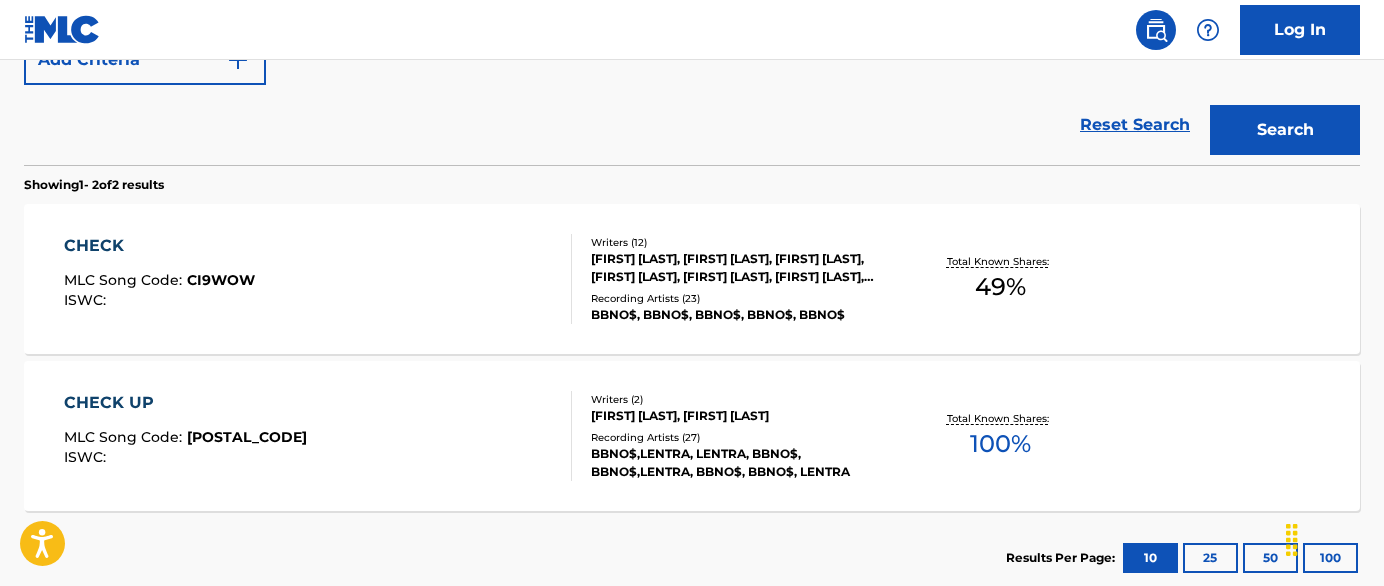 scroll, scrollTop: 536, scrollLeft: 0, axis: vertical 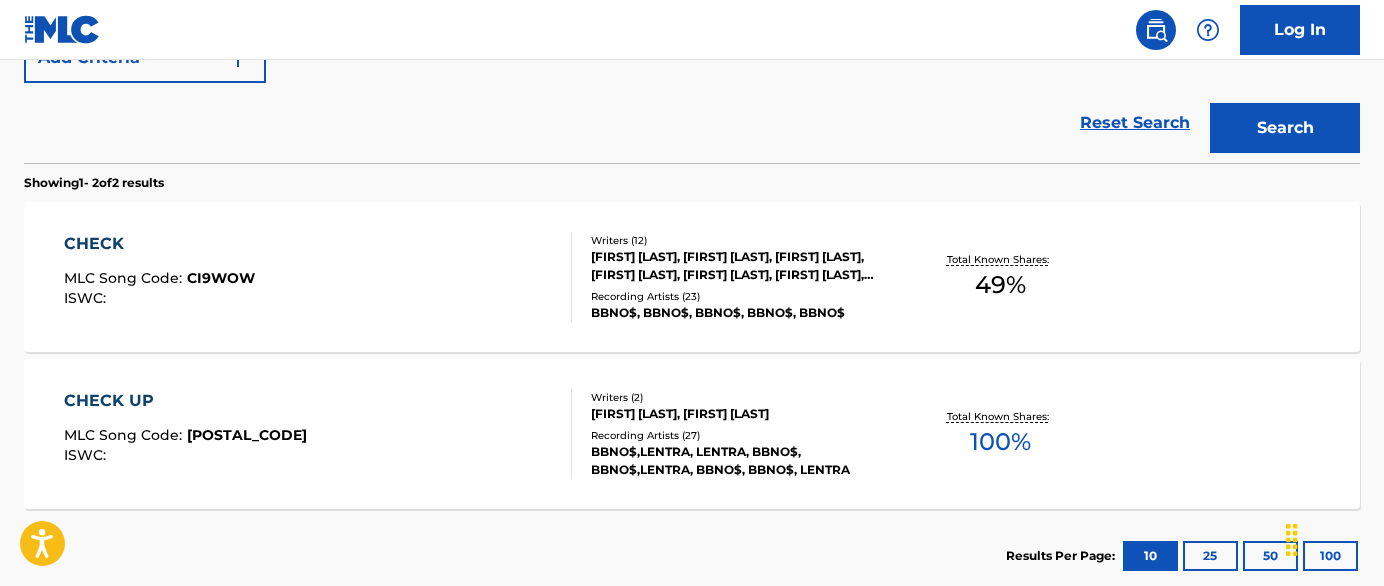 click on "CI9WOW" at bounding box center (221, 278) 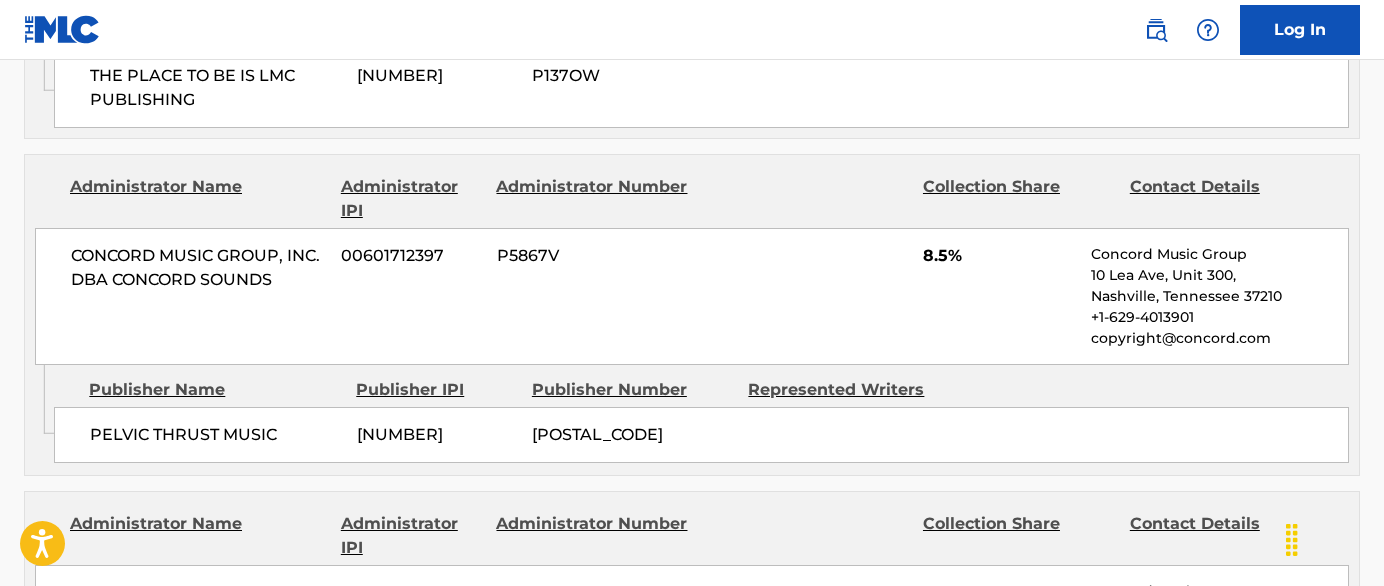 scroll, scrollTop: 1785, scrollLeft: 0, axis: vertical 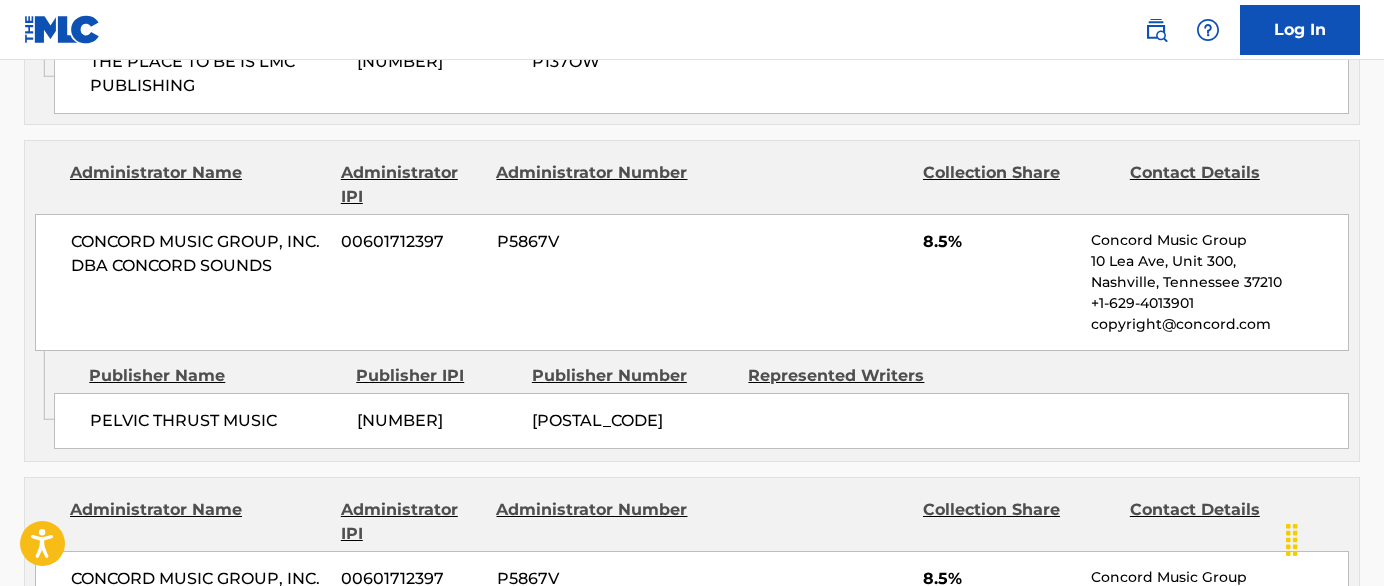 click on "Represented Writers" at bounding box center (849, 376) 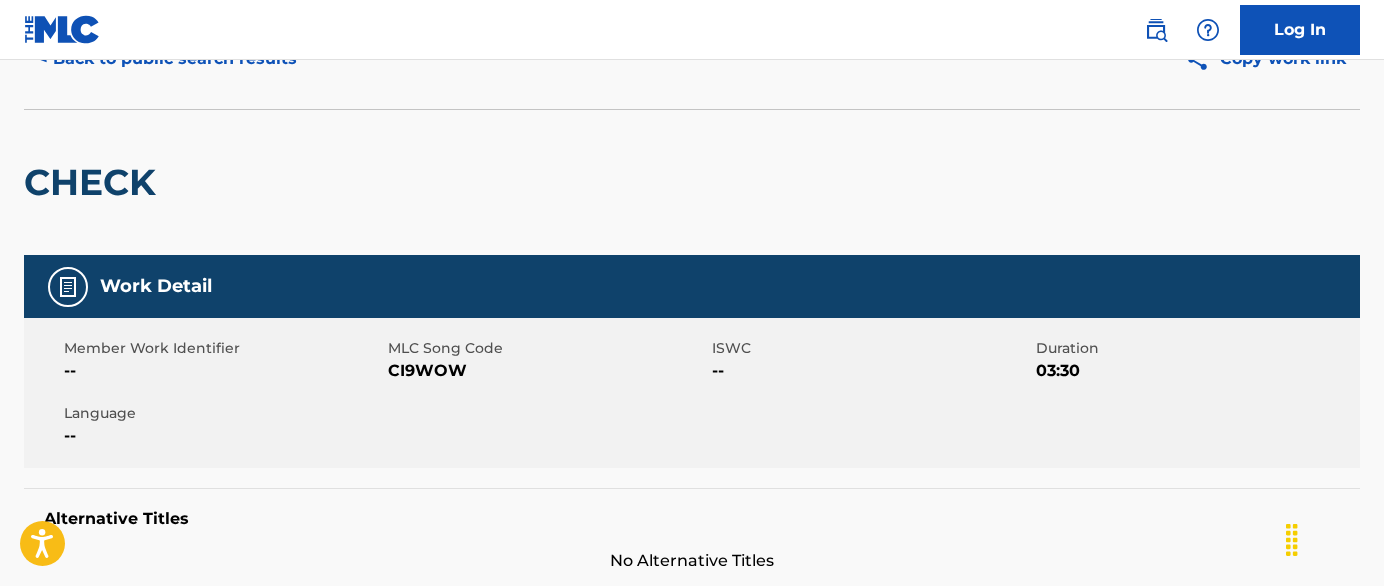 scroll, scrollTop: 0, scrollLeft: 0, axis: both 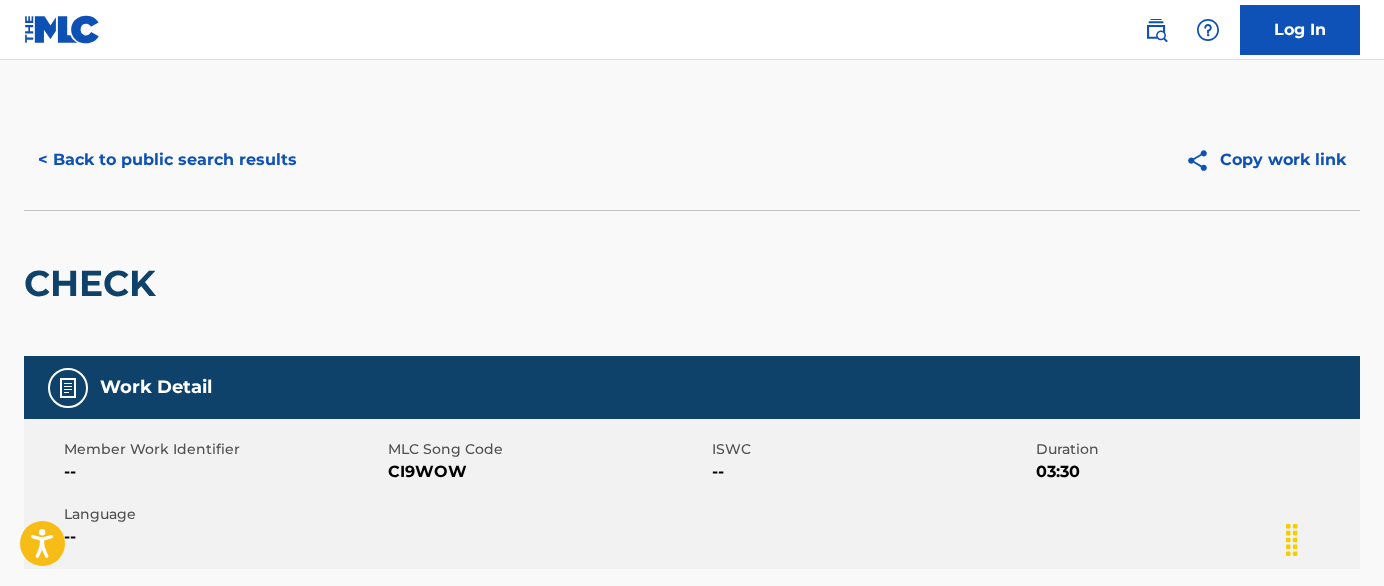 click on "< Back to public search results" at bounding box center [167, 160] 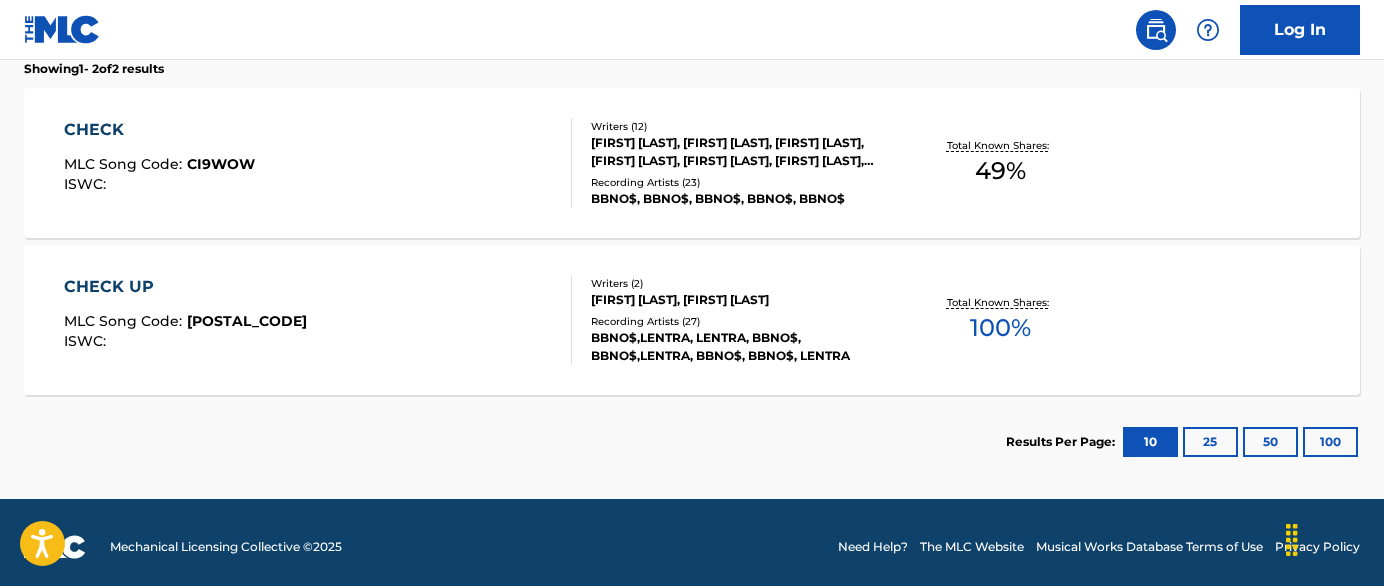 scroll, scrollTop: 0, scrollLeft: 0, axis: both 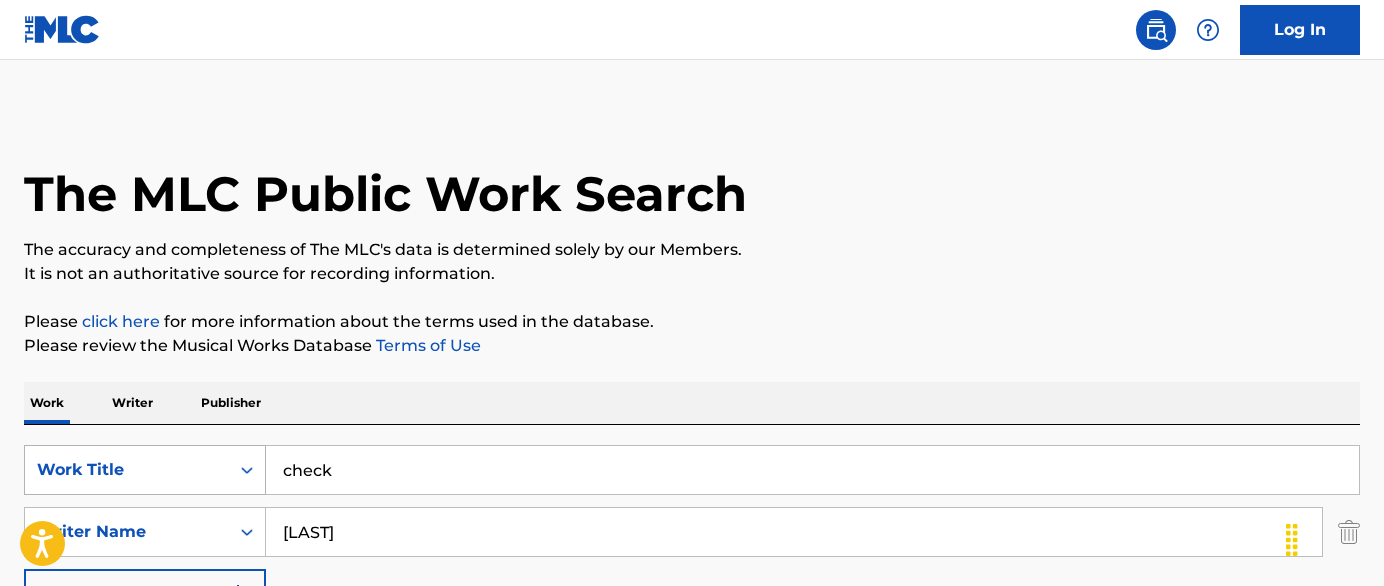 drag, startPoint x: 340, startPoint y: 475, endPoint x: 231, endPoint y: 469, distance: 109.165016 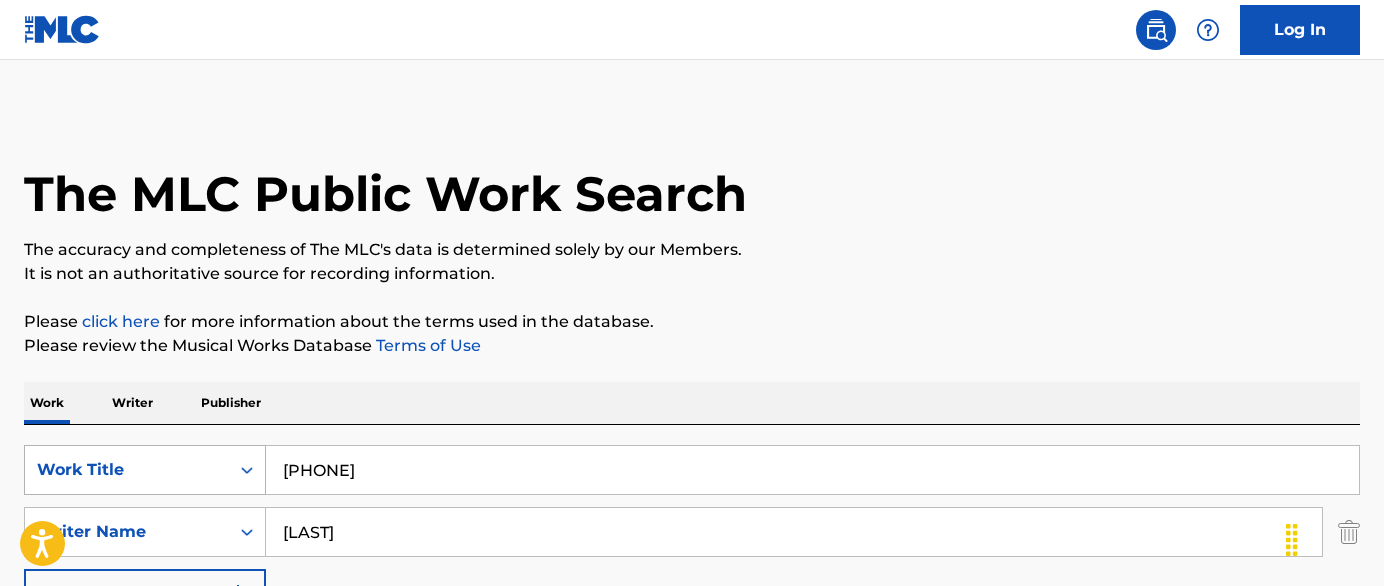 scroll, scrollTop: 165, scrollLeft: 0, axis: vertical 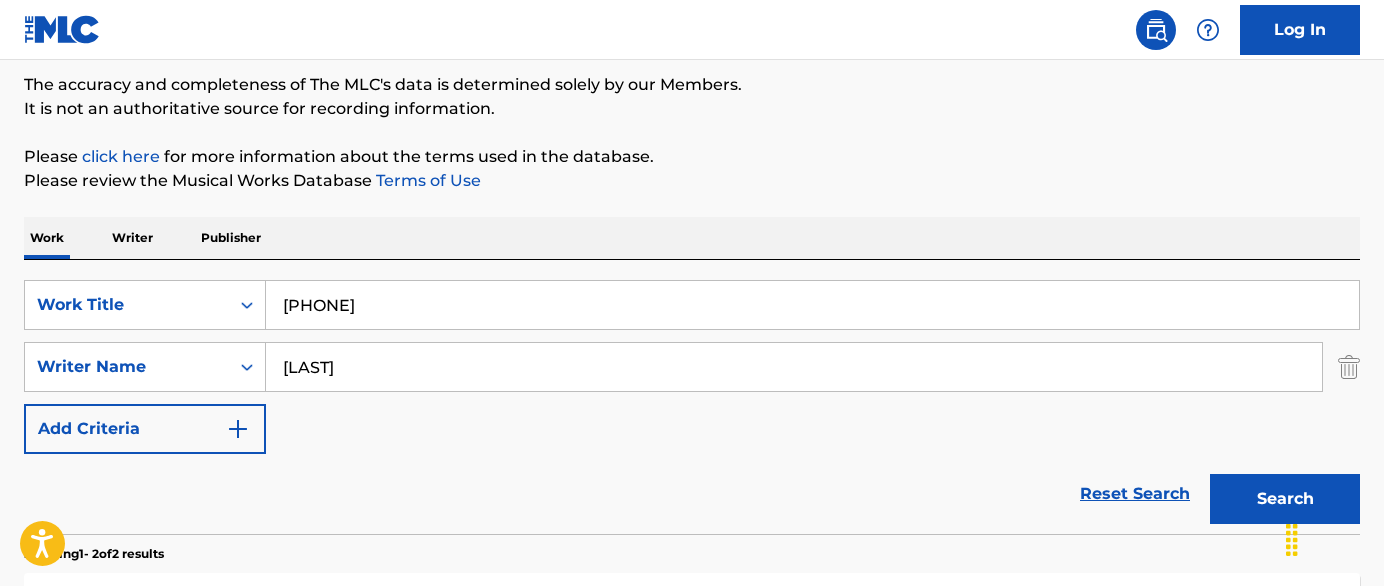 type on "[PHONE]" 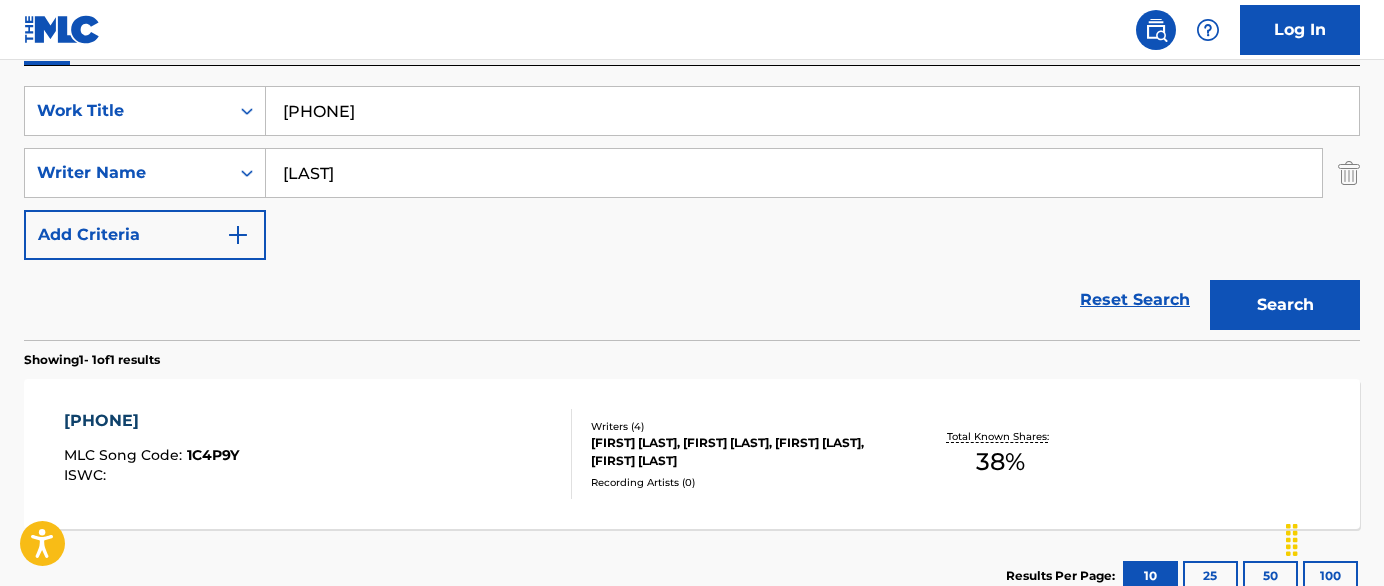 scroll, scrollTop: 363, scrollLeft: 0, axis: vertical 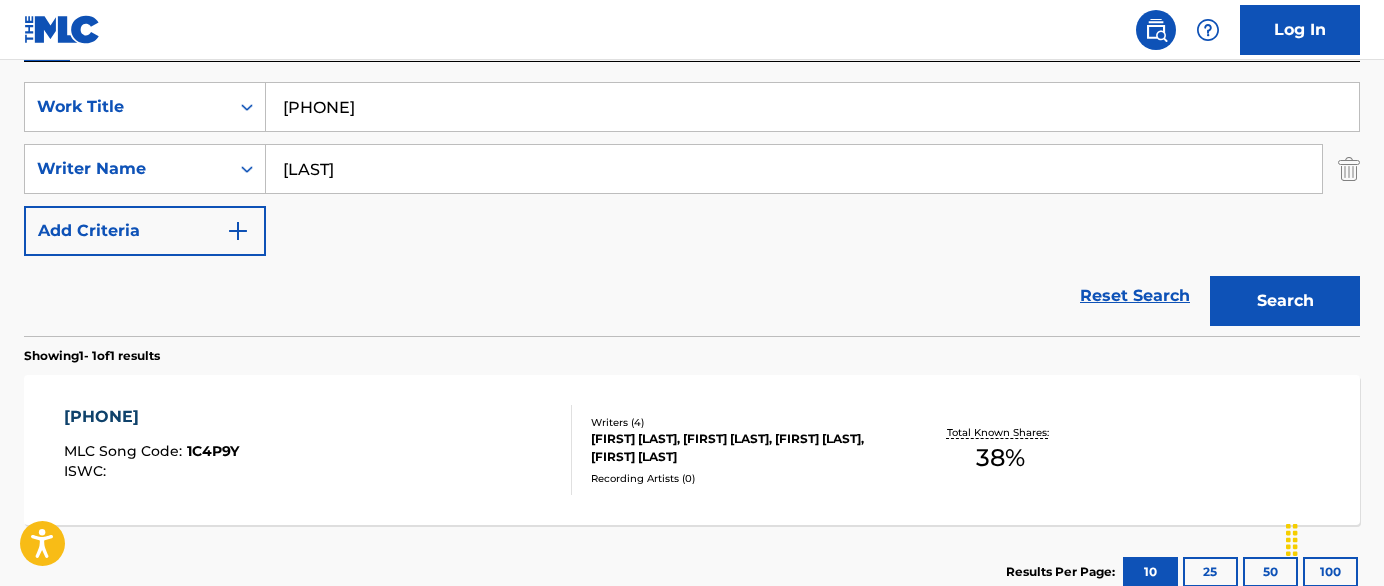 click on "[FIRST] [LAST], [FIRST] [LAST], [FIRST] [LAST], [FIRST] [LAST]" at bounding box center [740, 448] 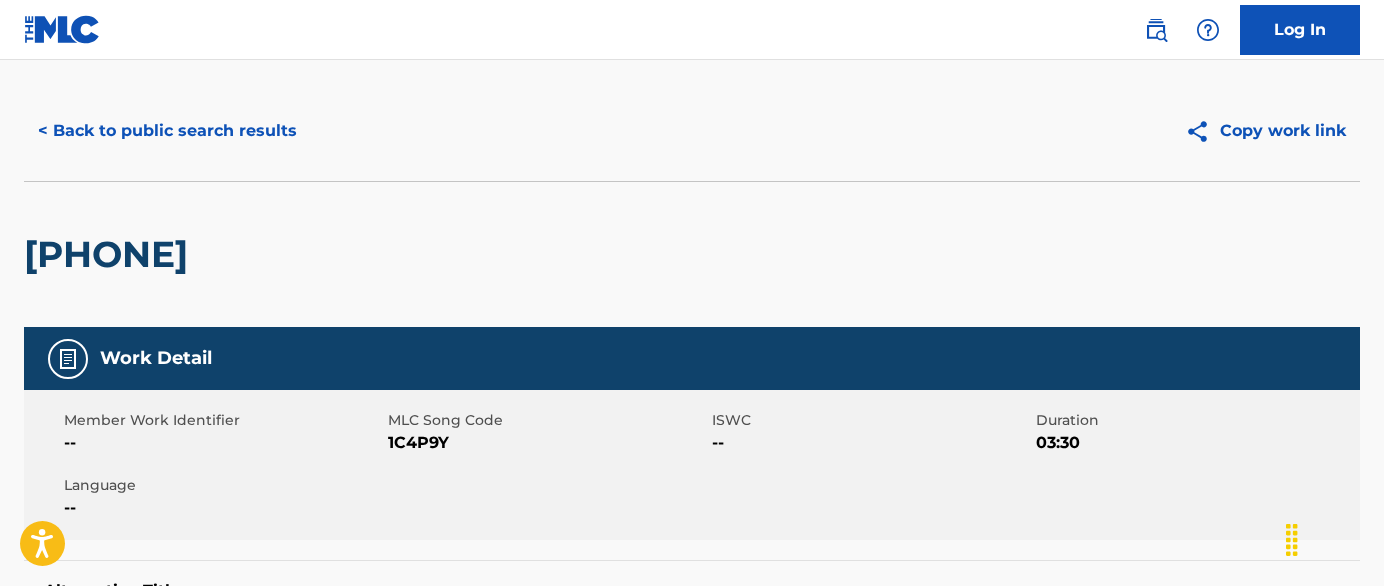 scroll, scrollTop: 0, scrollLeft: 0, axis: both 